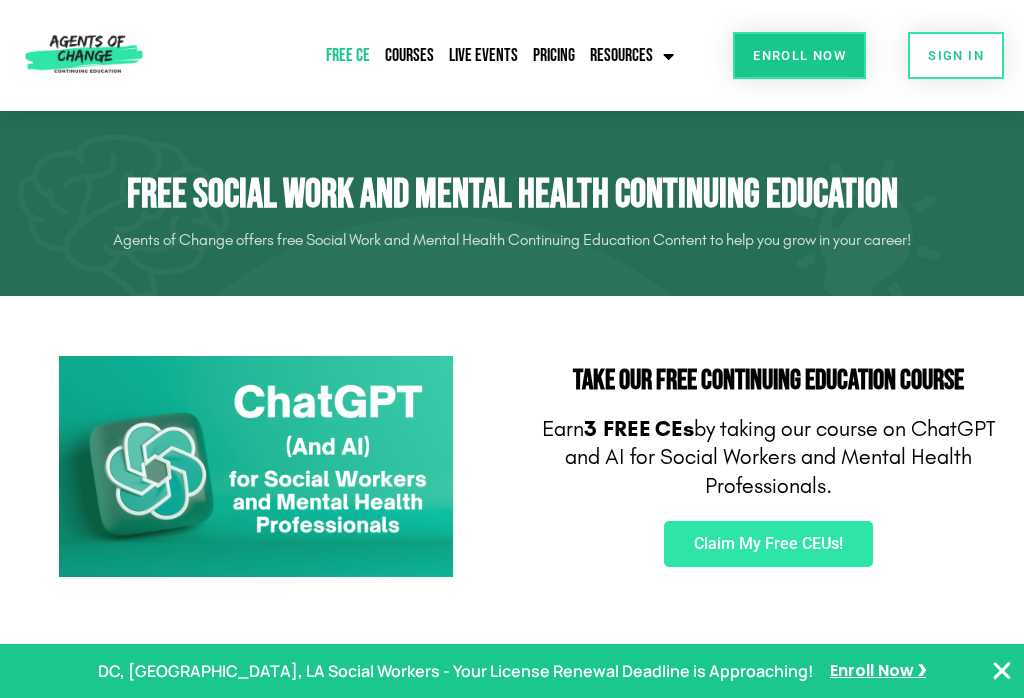 scroll, scrollTop: 0, scrollLeft: 0, axis: both 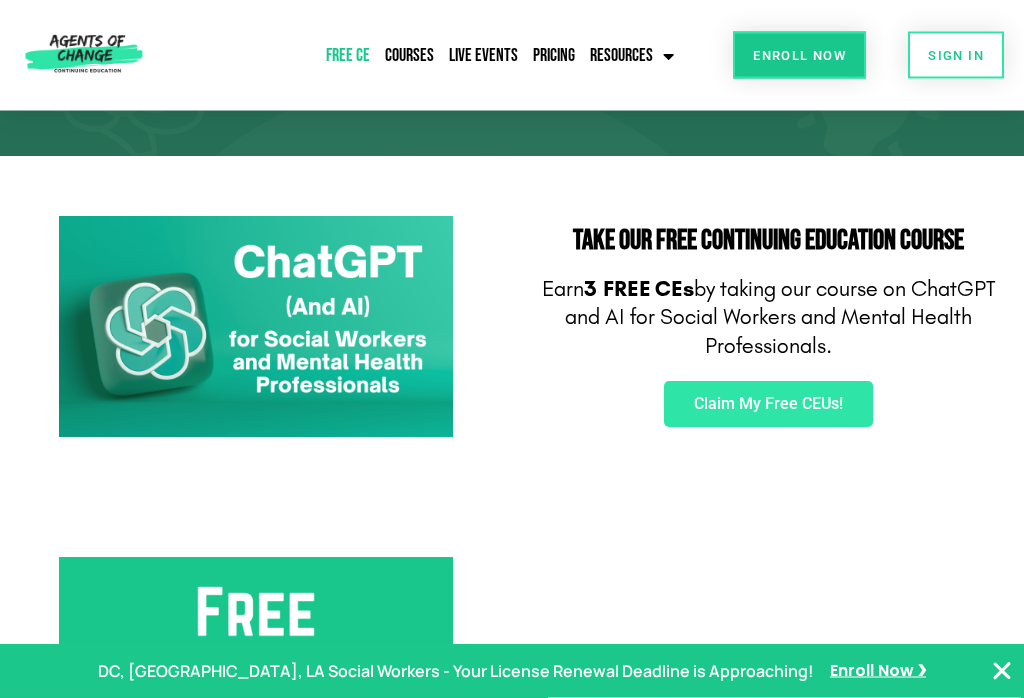 click at bounding box center (256, 327) 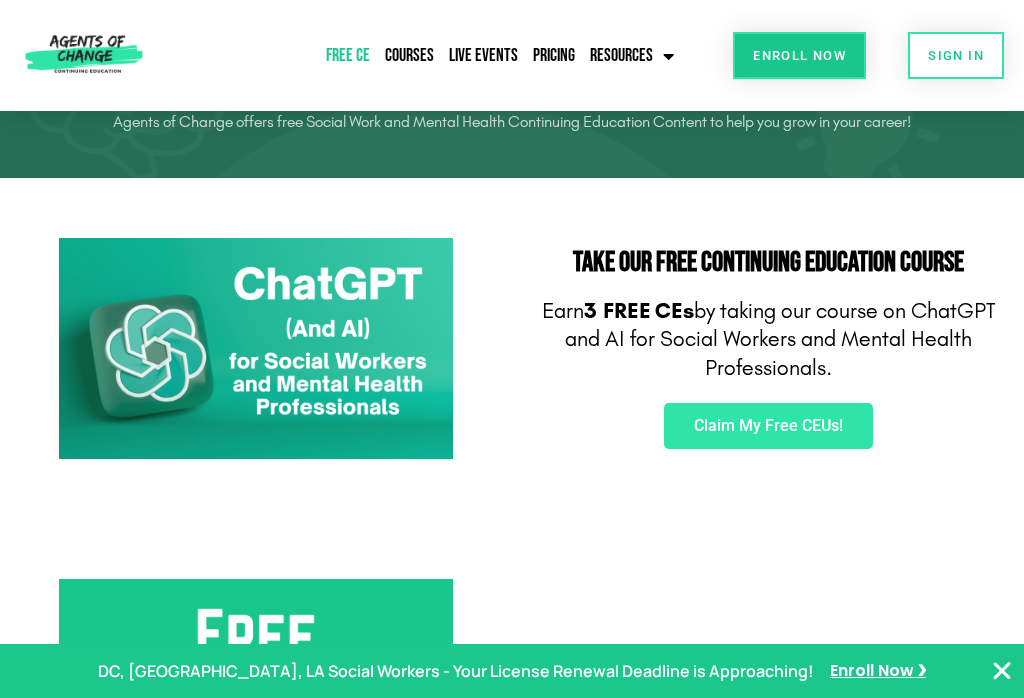 scroll, scrollTop: 0, scrollLeft: 0, axis: both 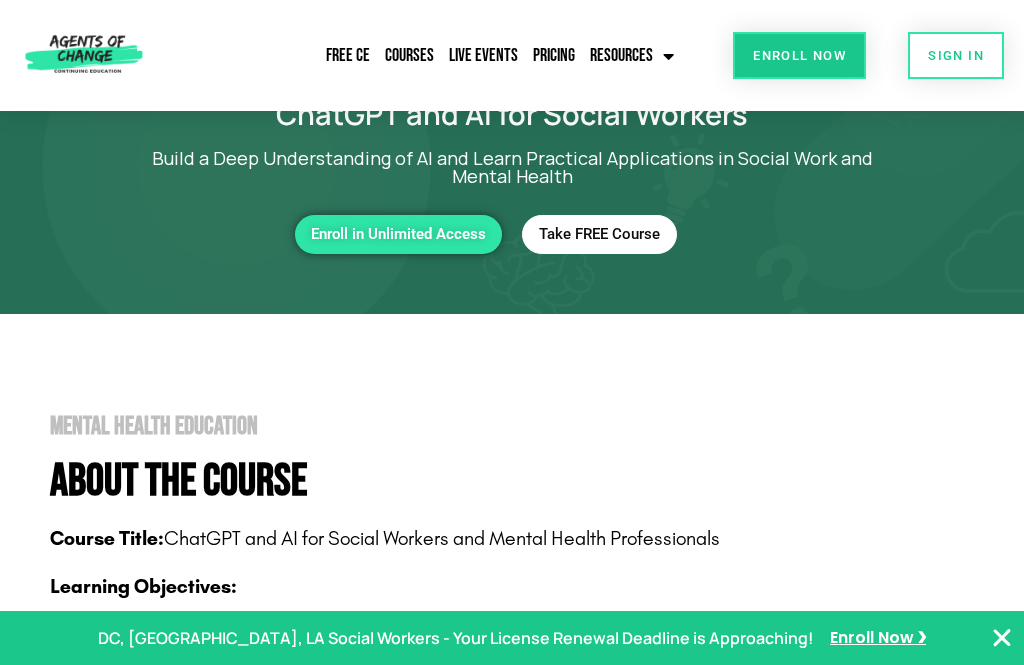 click on "Take FREE Course" at bounding box center (599, 234) 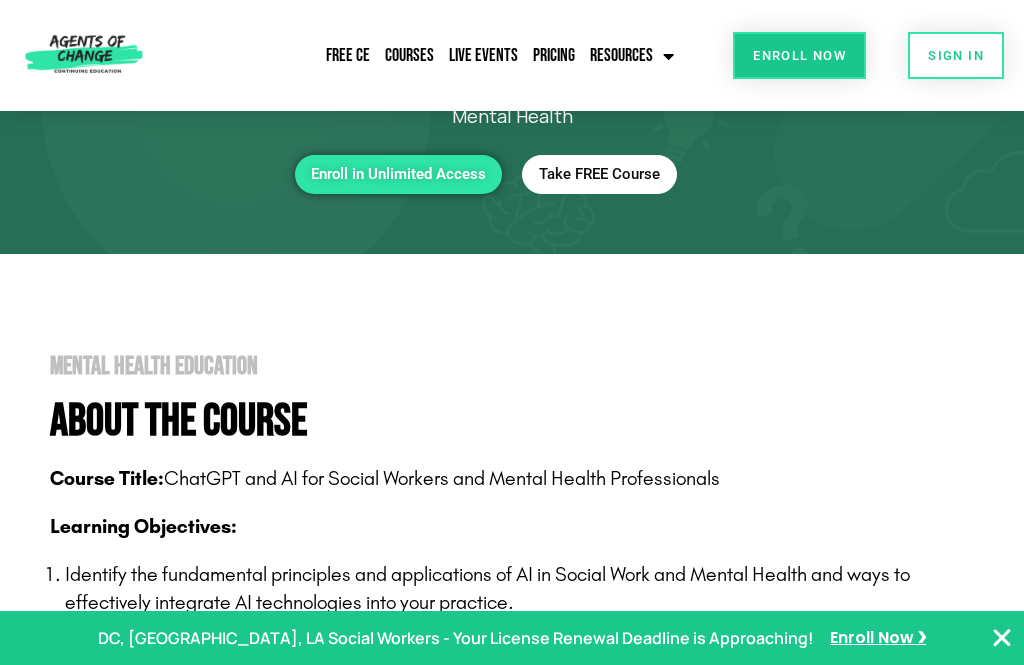 scroll, scrollTop: 163, scrollLeft: 0, axis: vertical 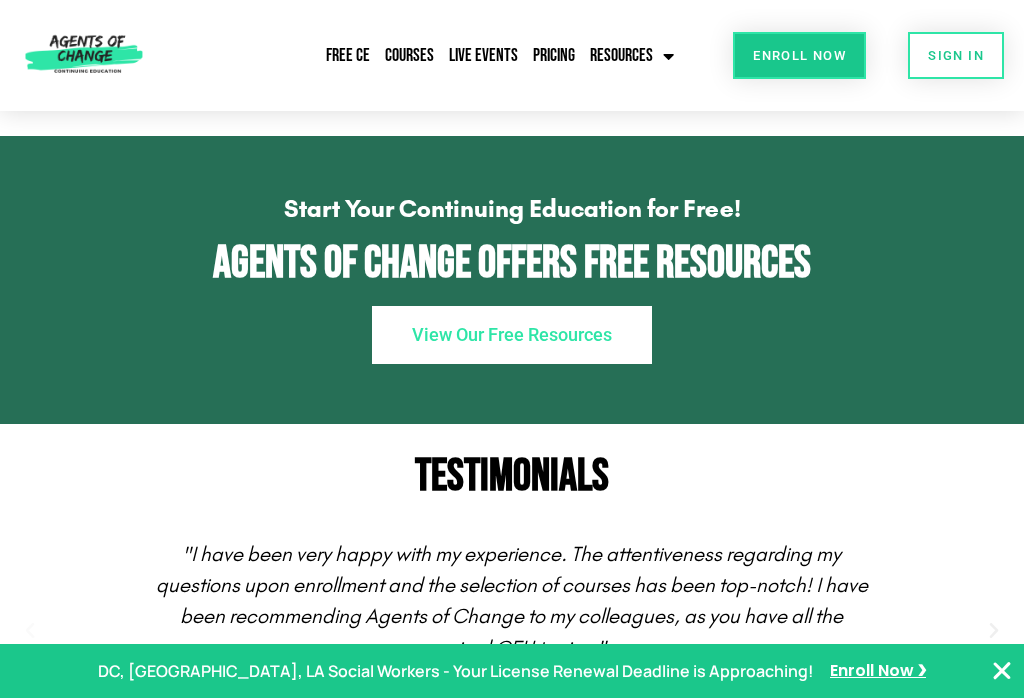 click on "View Our Free Resources" at bounding box center (512, 335) 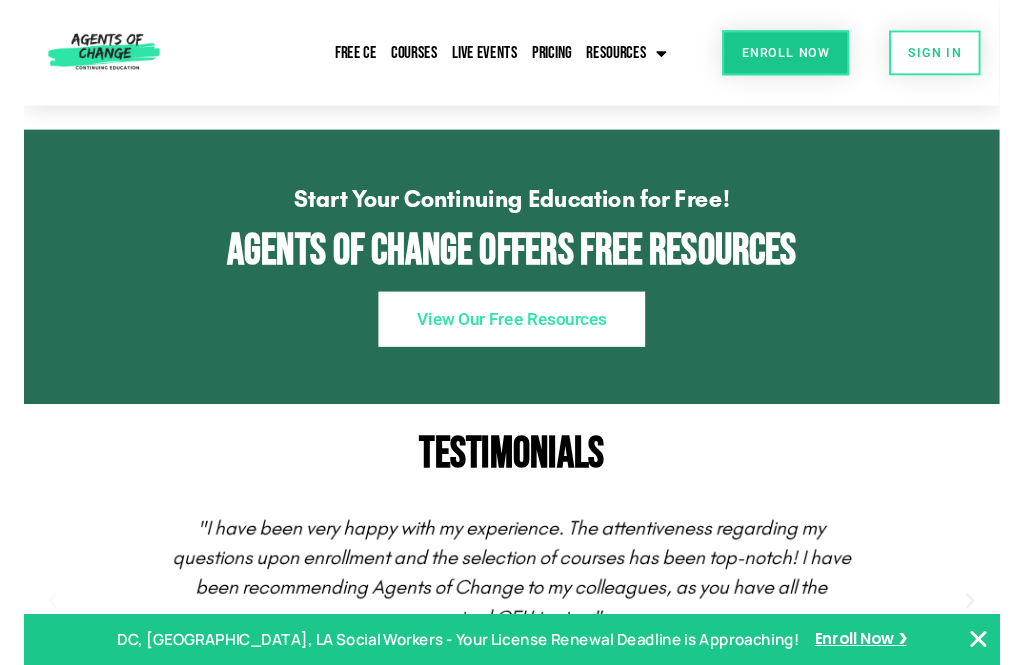 scroll, scrollTop: 2208, scrollLeft: 0, axis: vertical 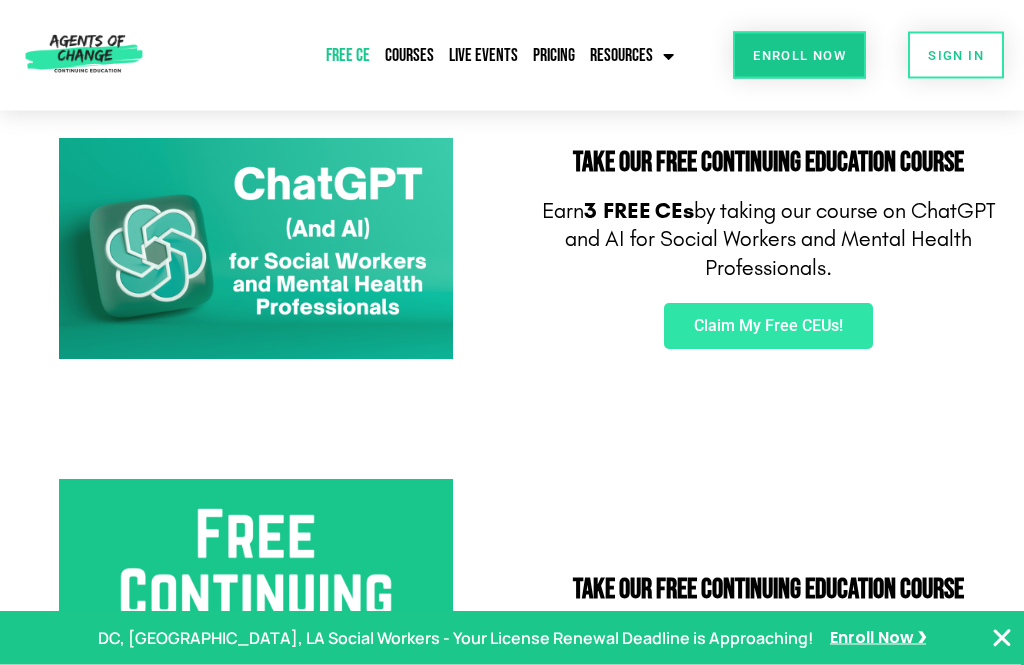 click on "Claim My Free CEUs!" at bounding box center [768, 327] 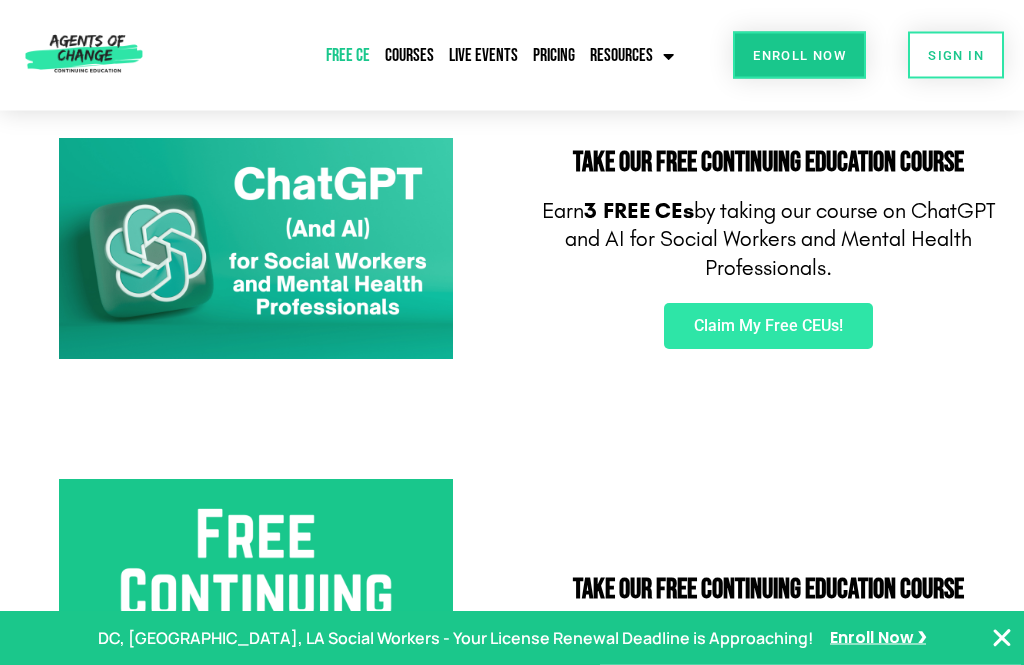scroll, scrollTop: 250, scrollLeft: 0, axis: vertical 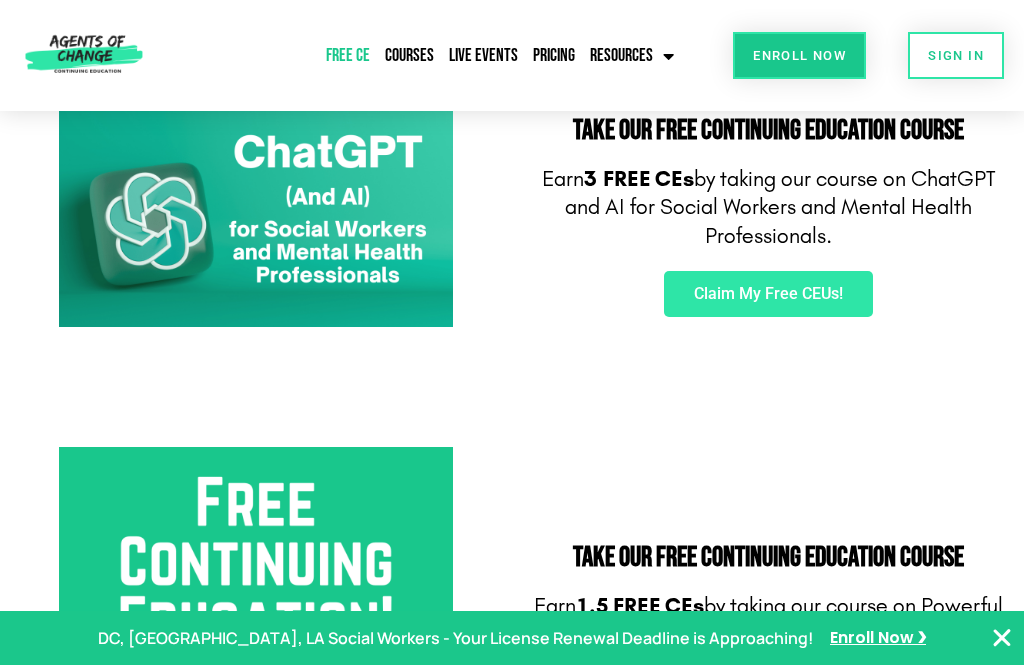 click on "Claim My Free CEUs!" at bounding box center [768, 294] 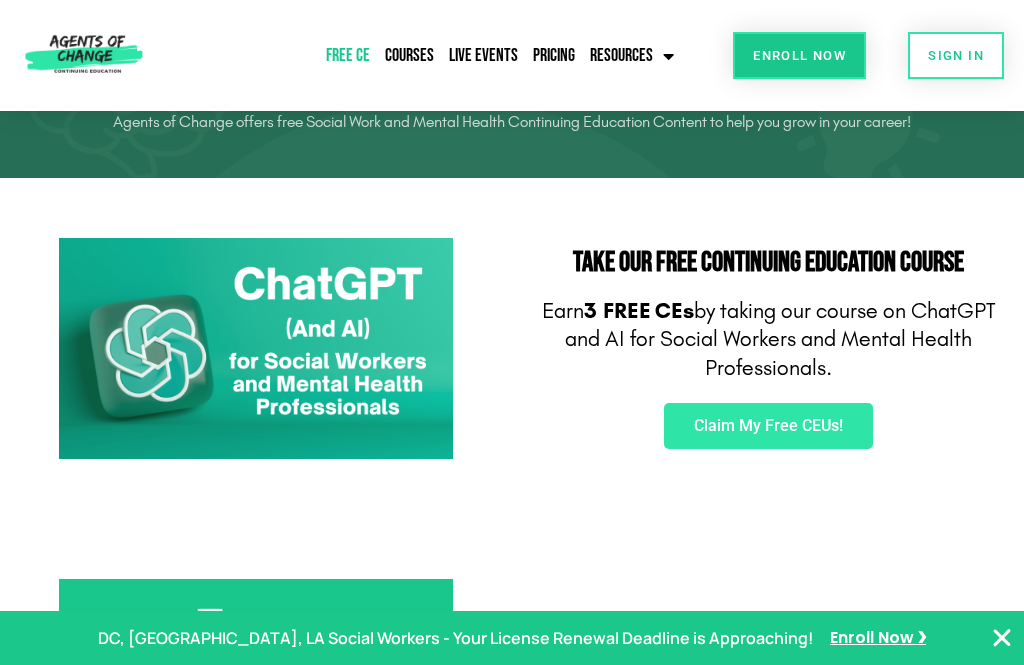 scroll, scrollTop: 52, scrollLeft: 0, axis: vertical 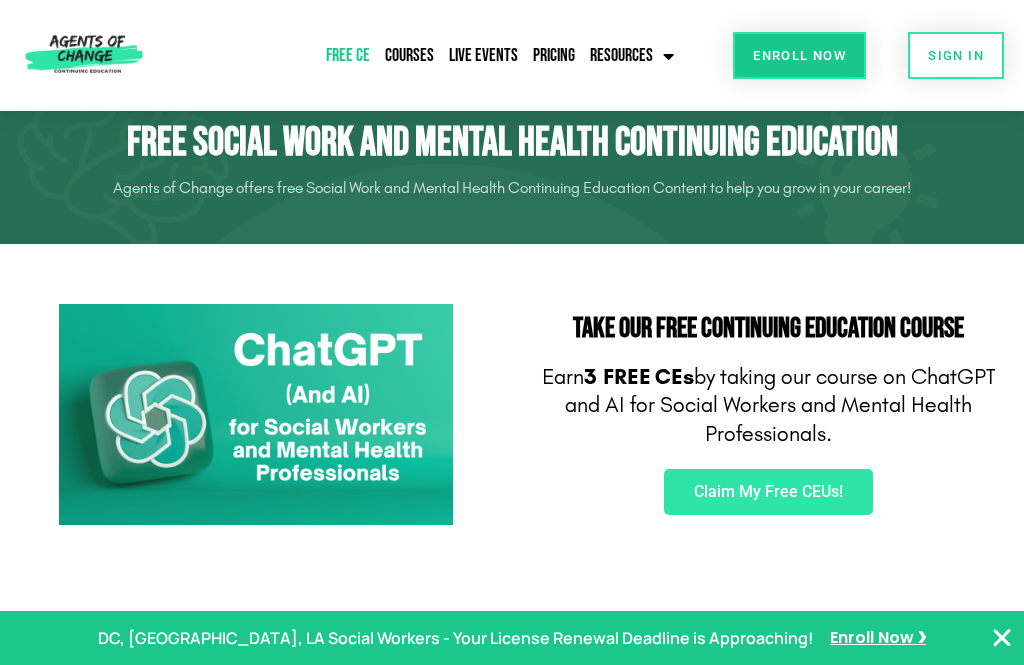 click at bounding box center [256, 414] 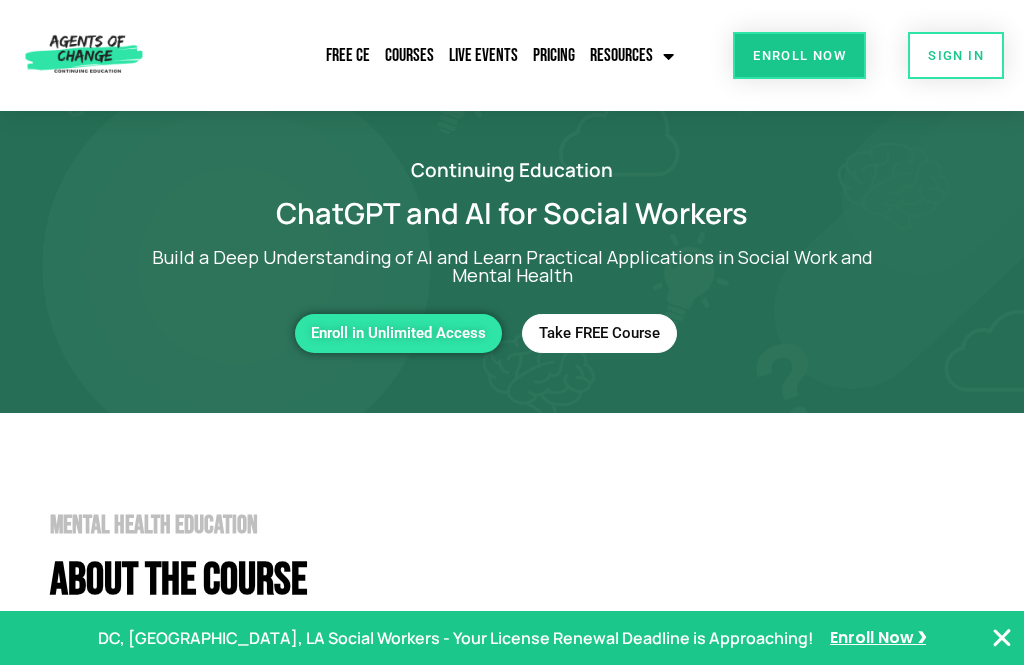 scroll, scrollTop: 0, scrollLeft: 0, axis: both 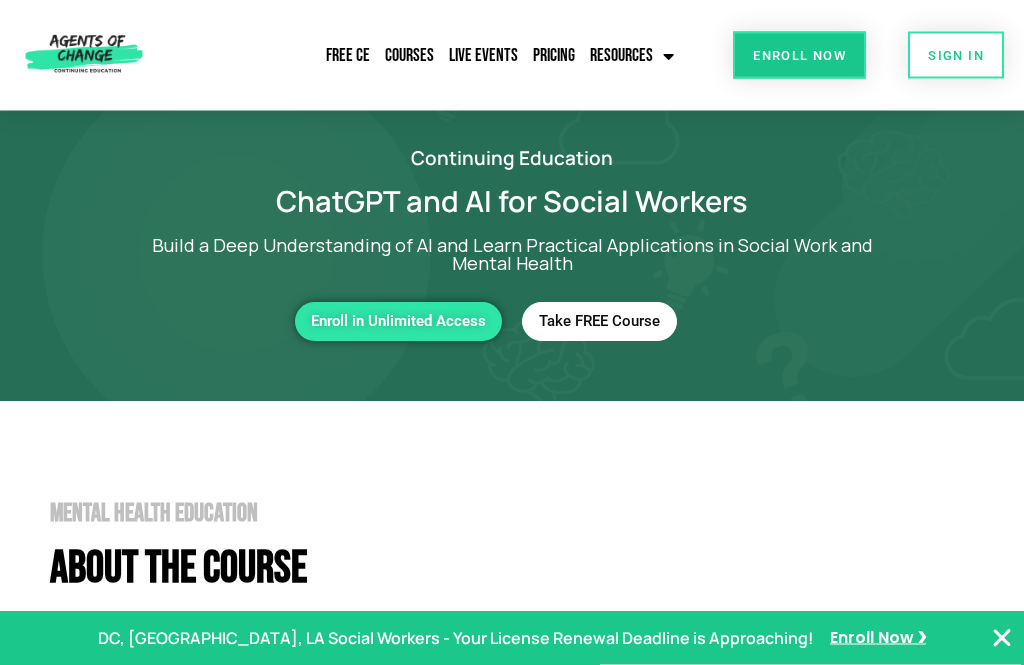 click on "Take FREE Course" at bounding box center (599, 322) 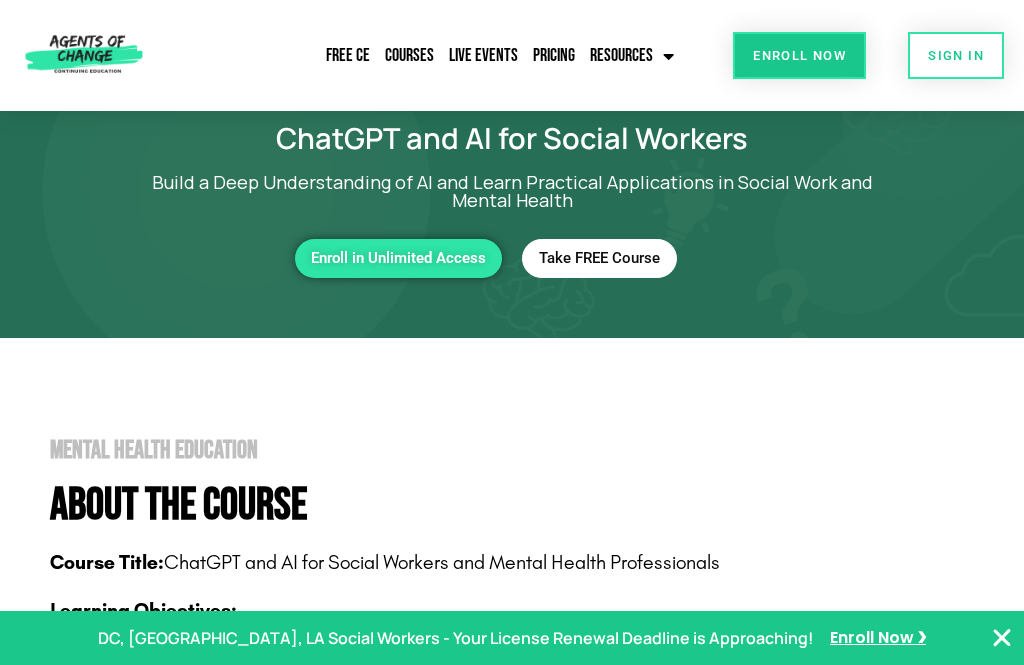 scroll, scrollTop: 76, scrollLeft: 0, axis: vertical 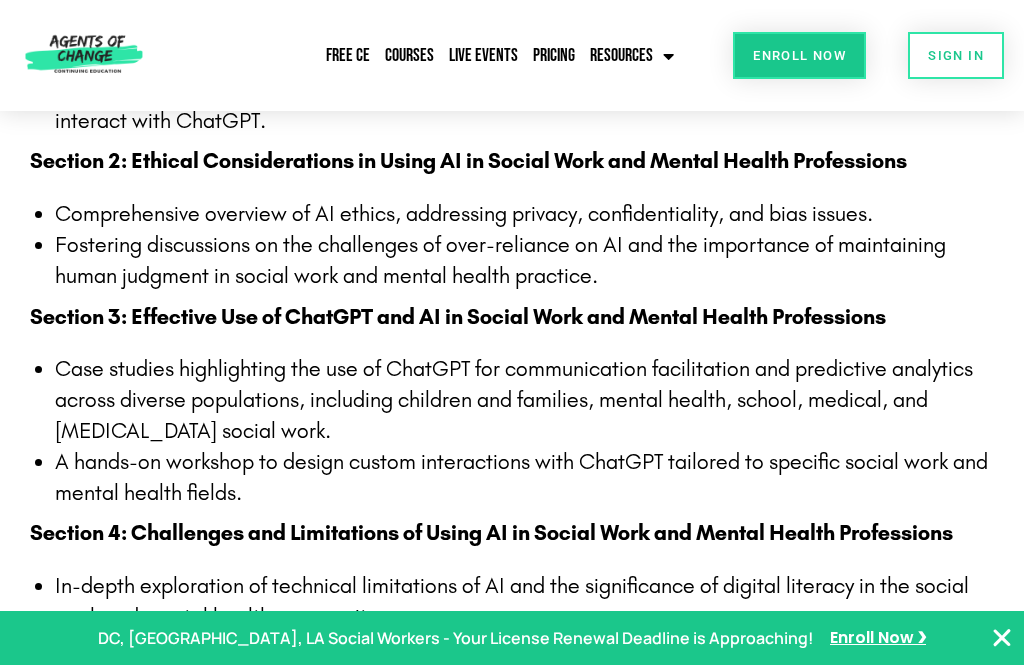 click on "Enroll Now" at bounding box center [799, 55] 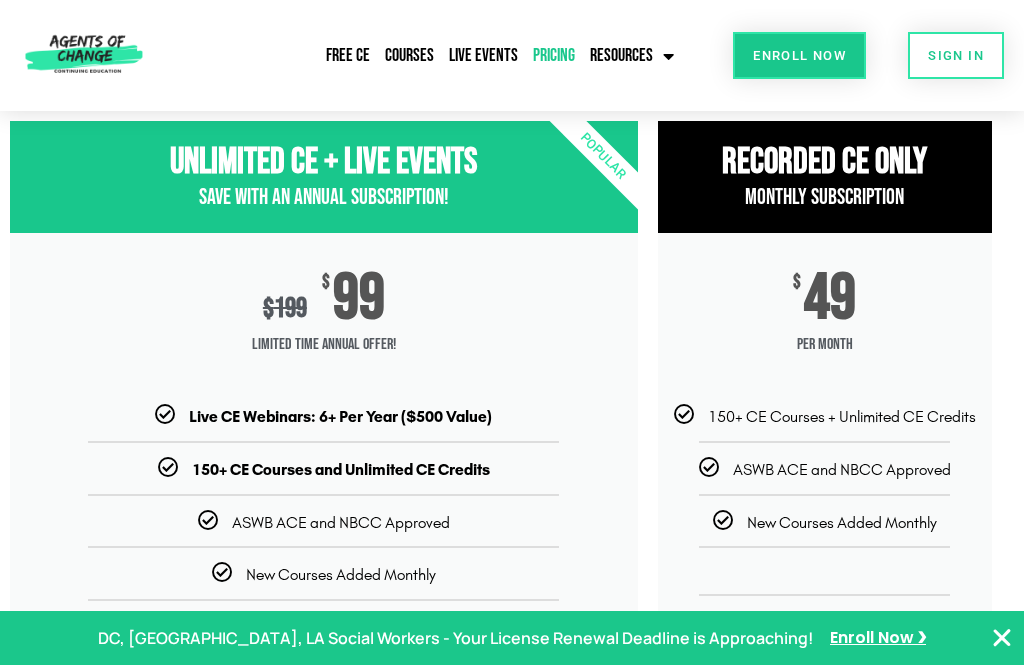 scroll, scrollTop: 0, scrollLeft: 0, axis: both 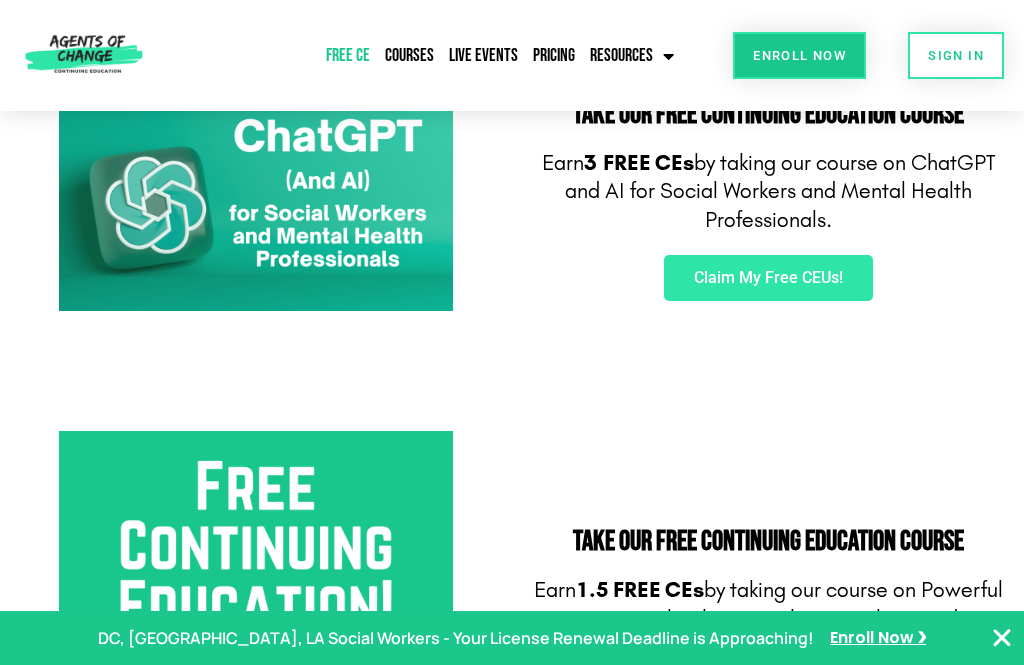 click on "Claim My Free CEUs!" at bounding box center (768, 278) 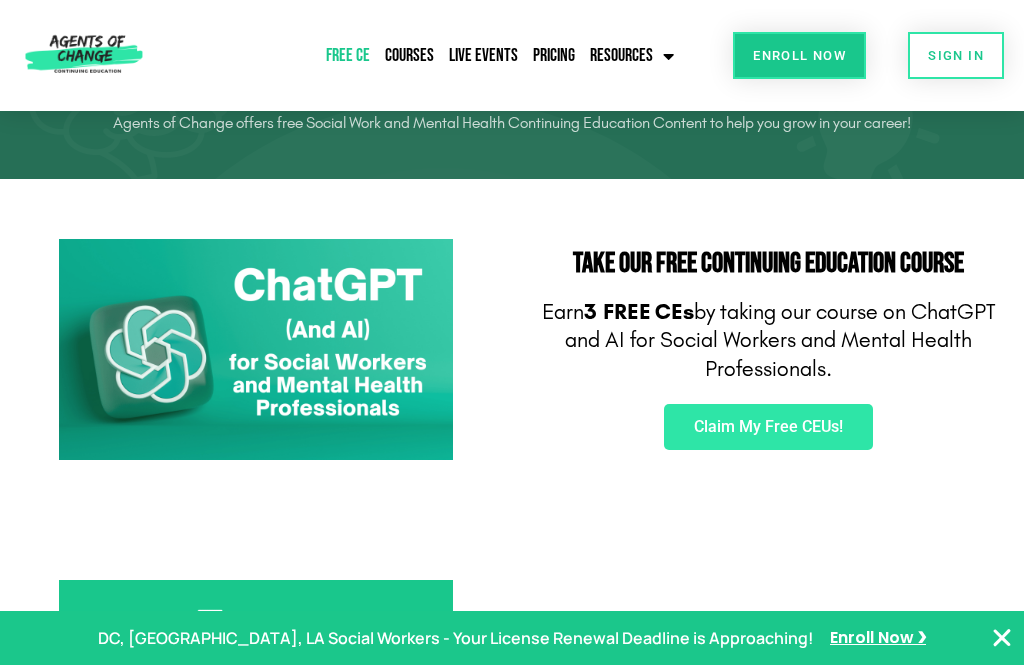scroll, scrollTop: 109, scrollLeft: 0, axis: vertical 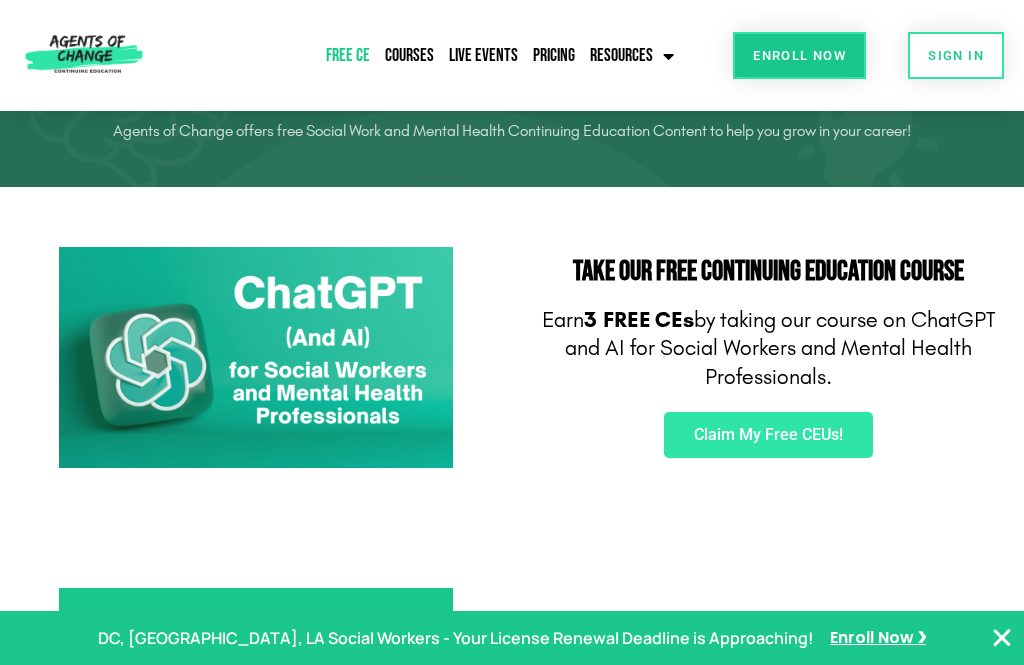 click on "Enroll Now" at bounding box center (799, 55) 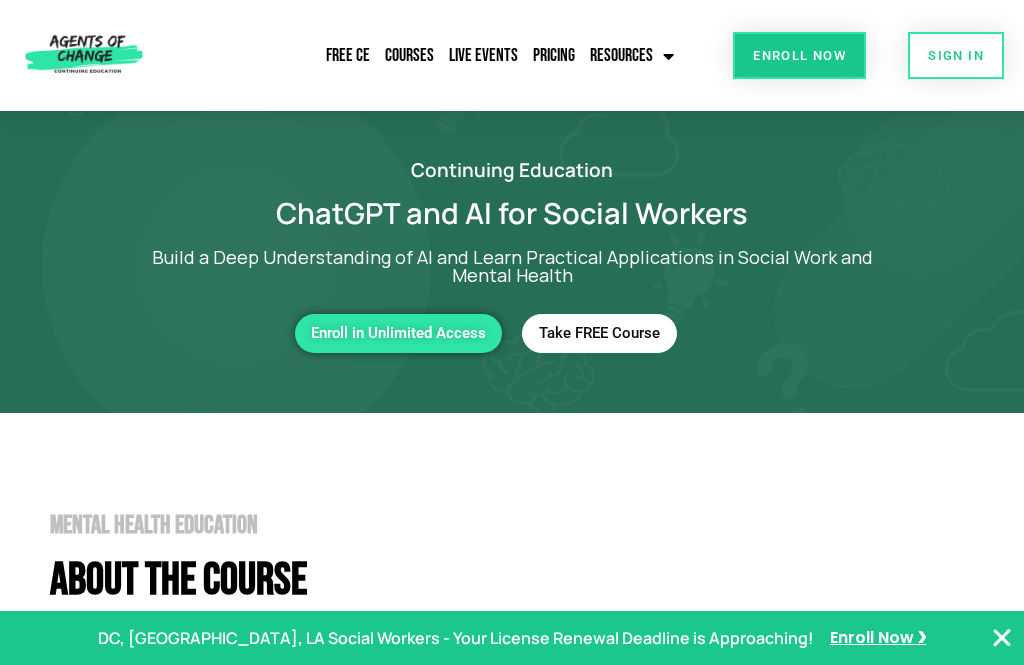 scroll, scrollTop: 103, scrollLeft: 0, axis: vertical 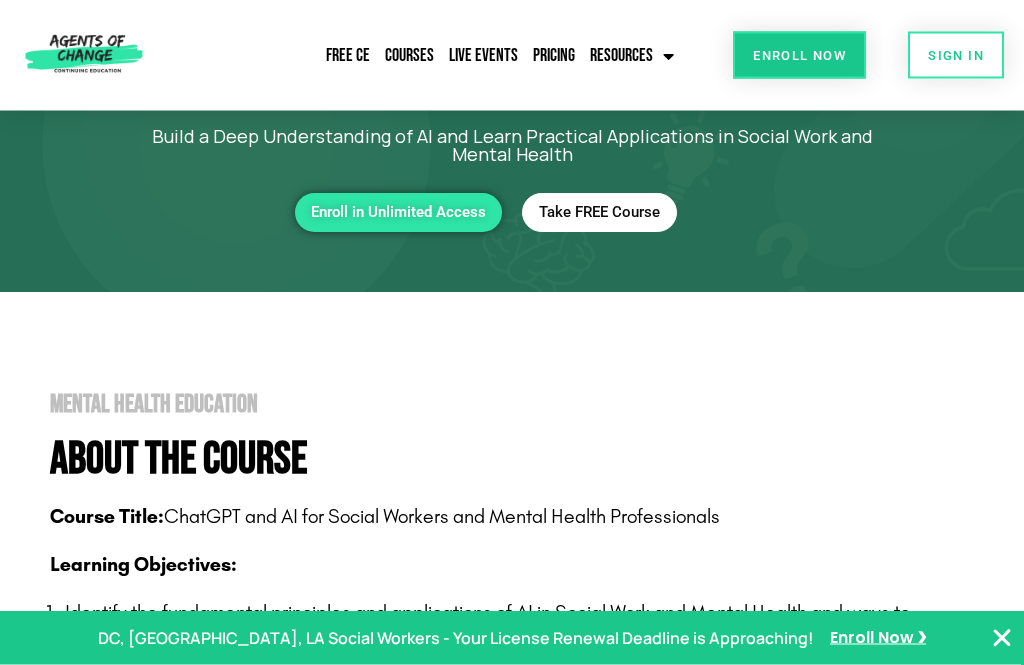 click on "Take FREE Course" at bounding box center (599, 213) 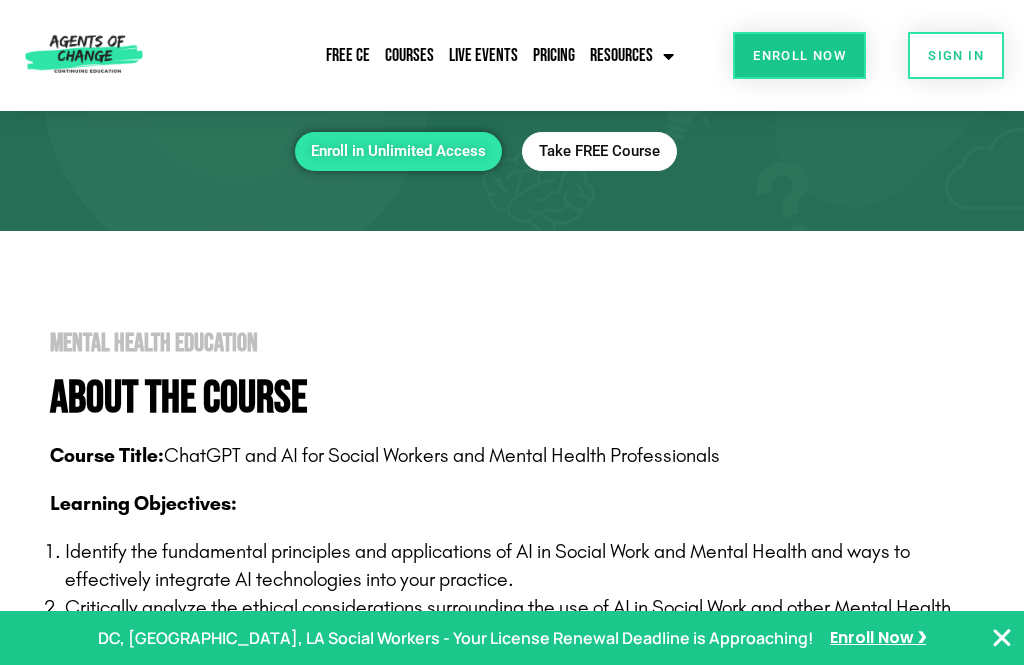 scroll, scrollTop: 184, scrollLeft: 0, axis: vertical 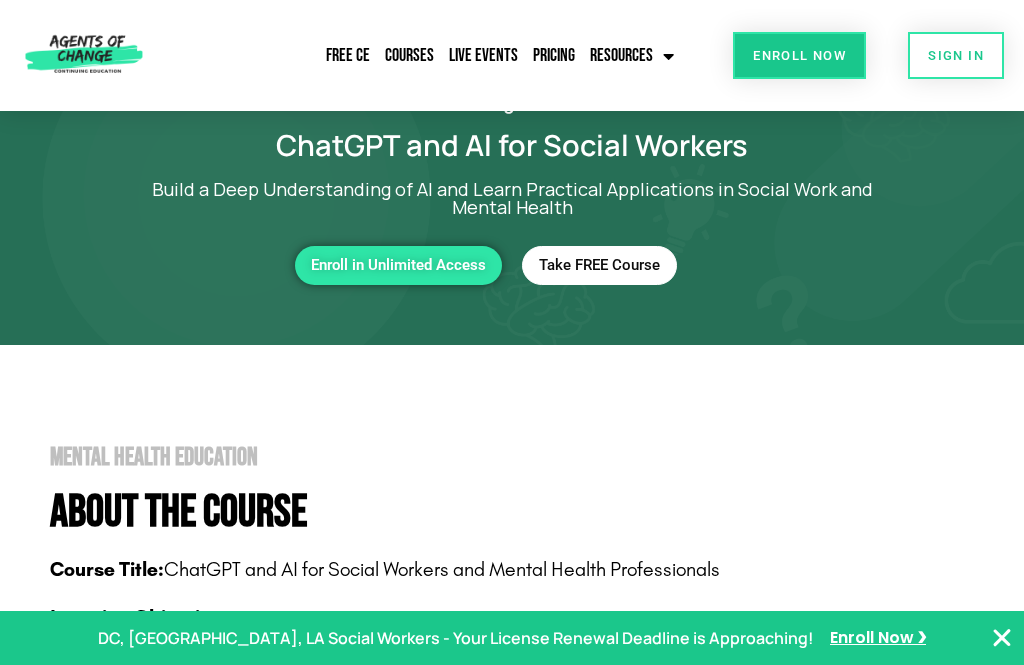 click on "Take FREE Course" at bounding box center (599, 265) 